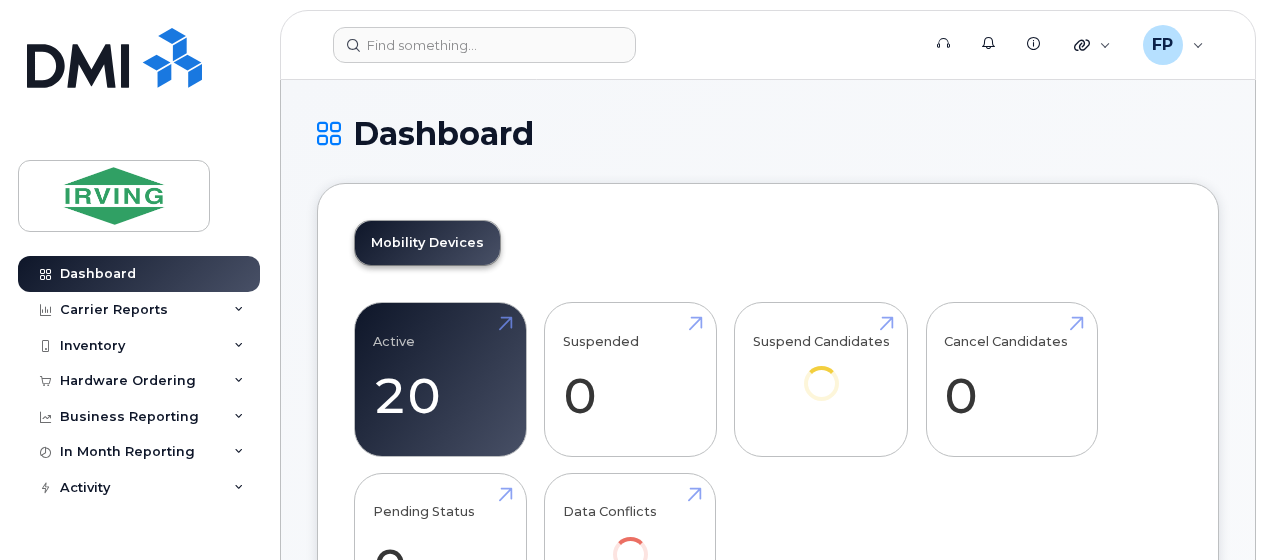 scroll, scrollTop: 0, scrollLeft: 0, axis: both 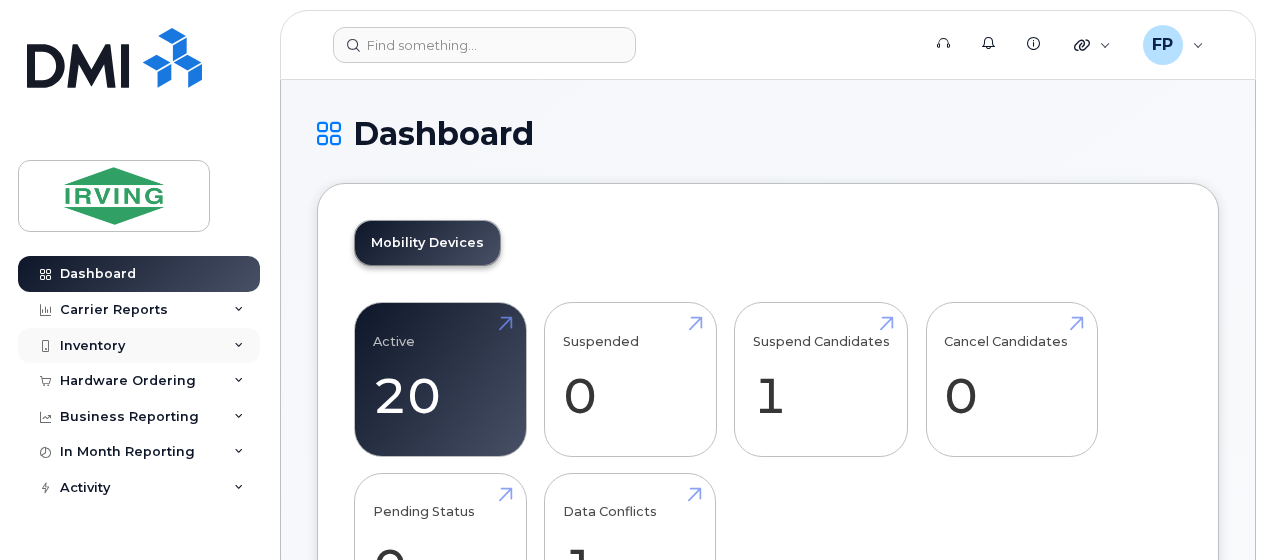 click on "Inventory" 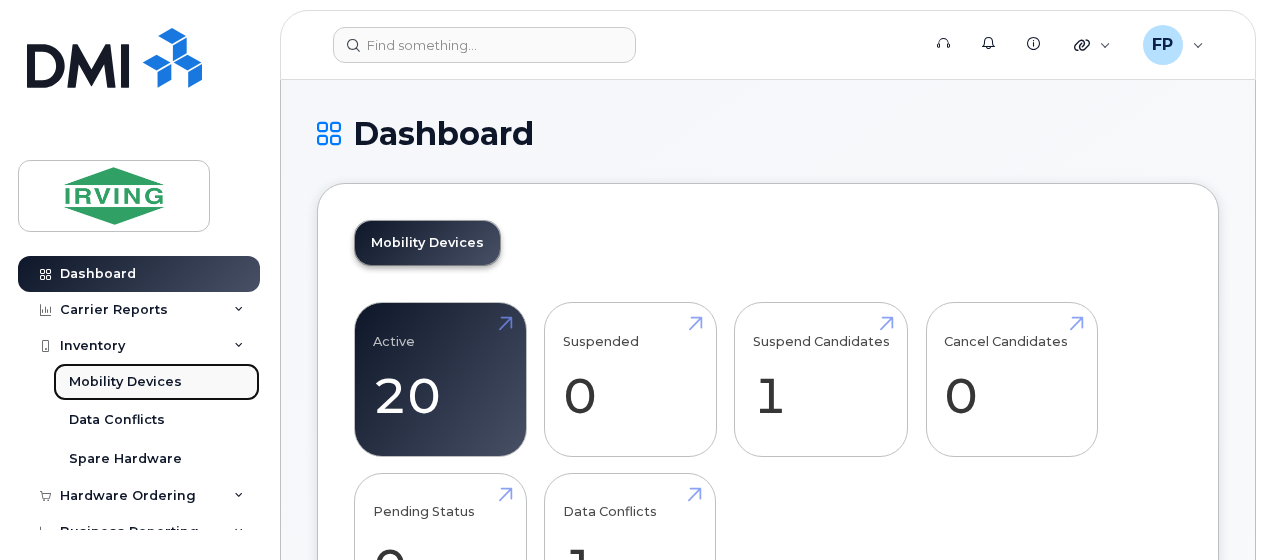 click on "Mobility Devices" 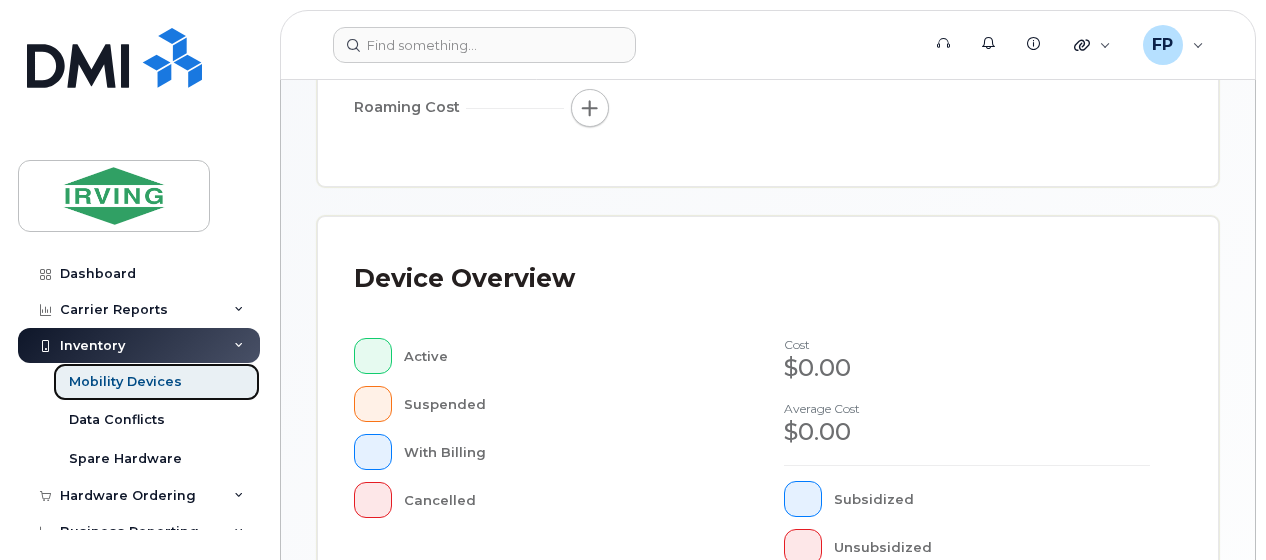 scroll, scrollTop: 534, scrollLeft: 0, axis: vertical 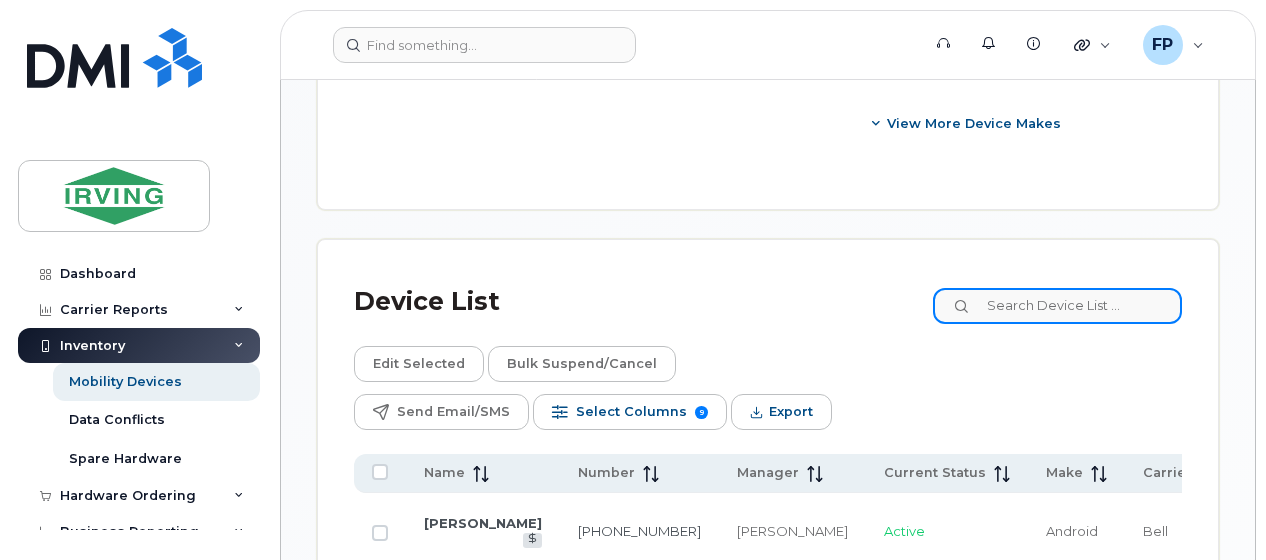 click 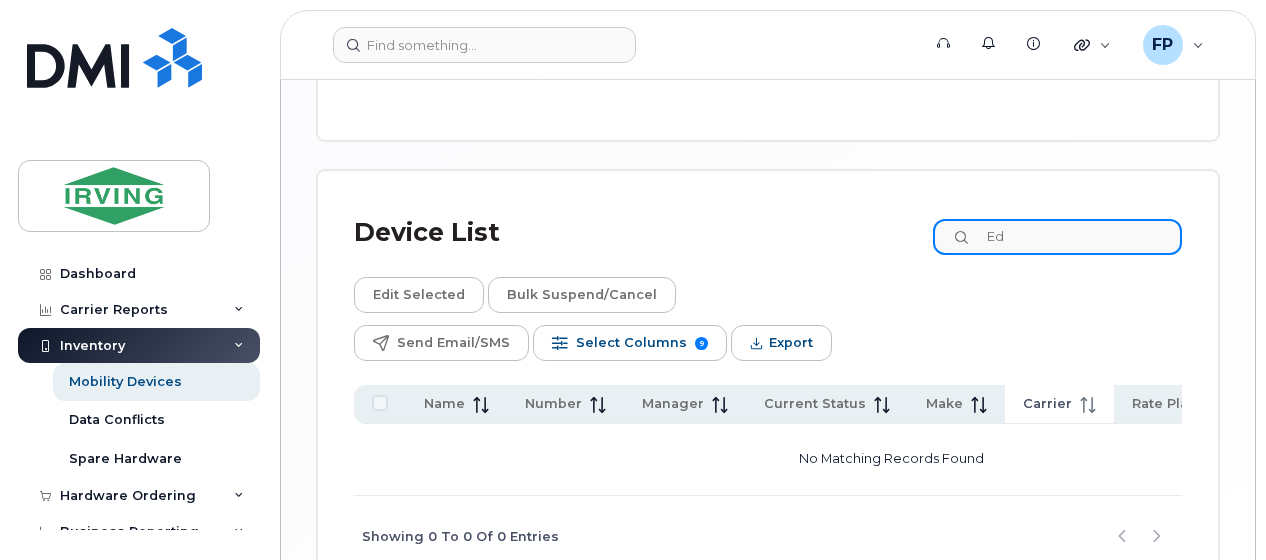 scroll, scrollTop: 1416, scrollLeft: 0, axis: vertical 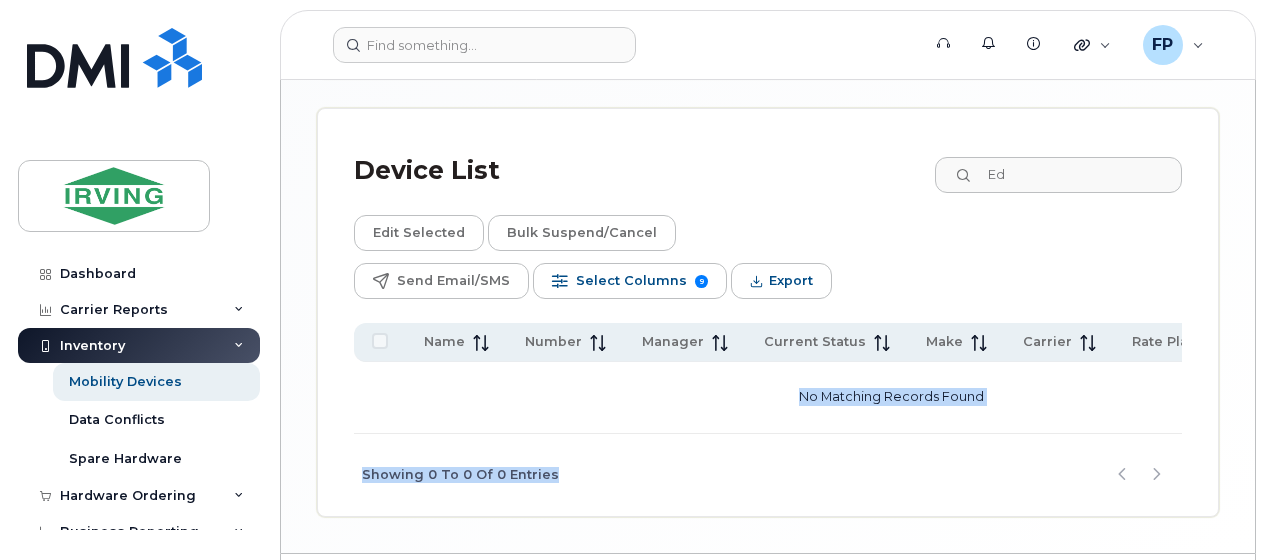 drag, startPoint x: 980, startPoint y: 378, endPoint x: 1079, endPoint y: 374, distance: 99.08077 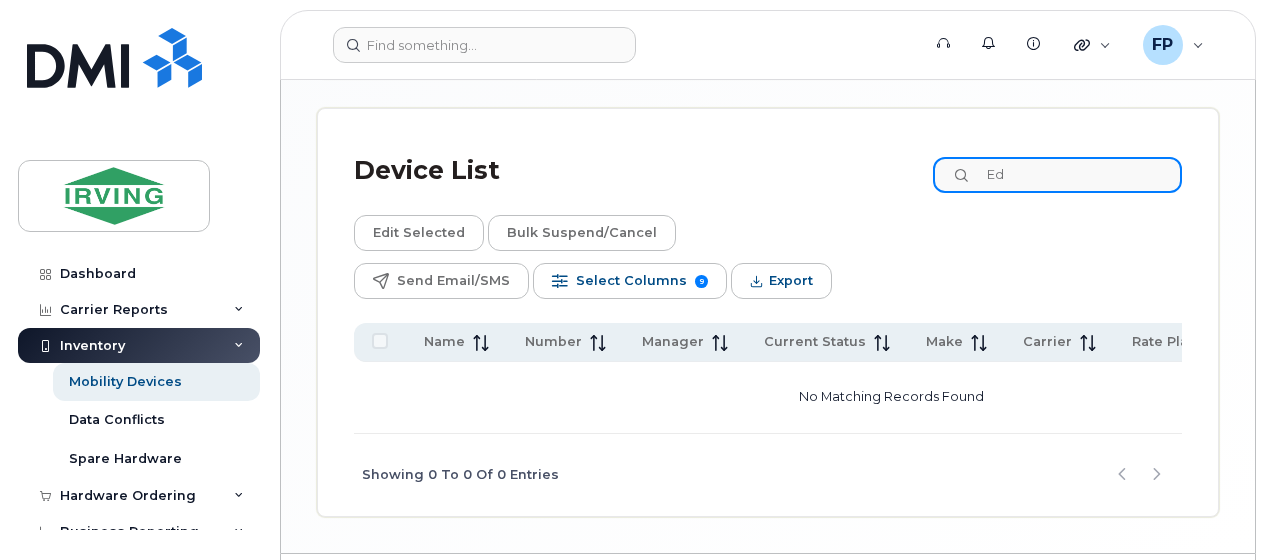 drag, startPoint x: 1079, startPoint y: 374, endPoint x: 710, endPoint y: 171, distance: 421.15317 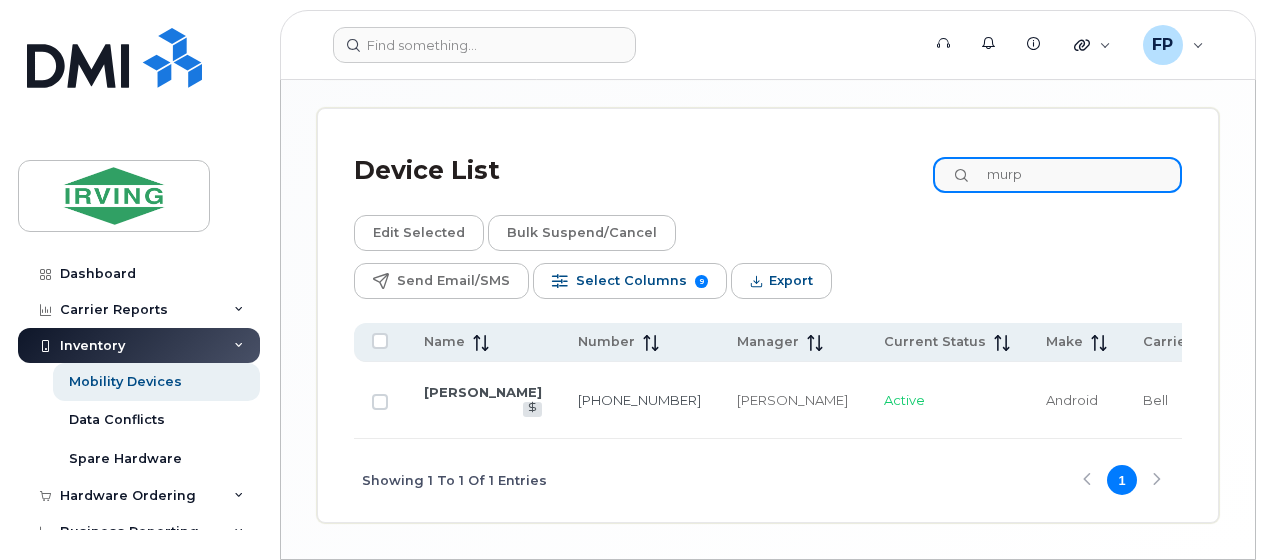 type on "murph" 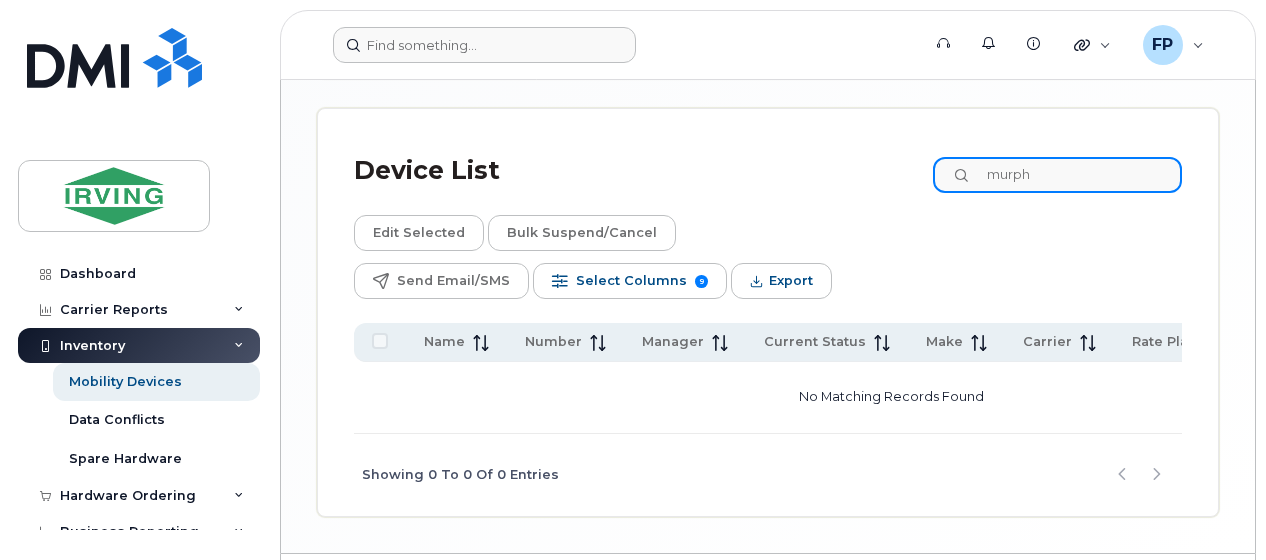 drag, startPoint x: 1091, startPoint y: 170, endPoint x: 384, endPoint y: 50, distance: 717.1116 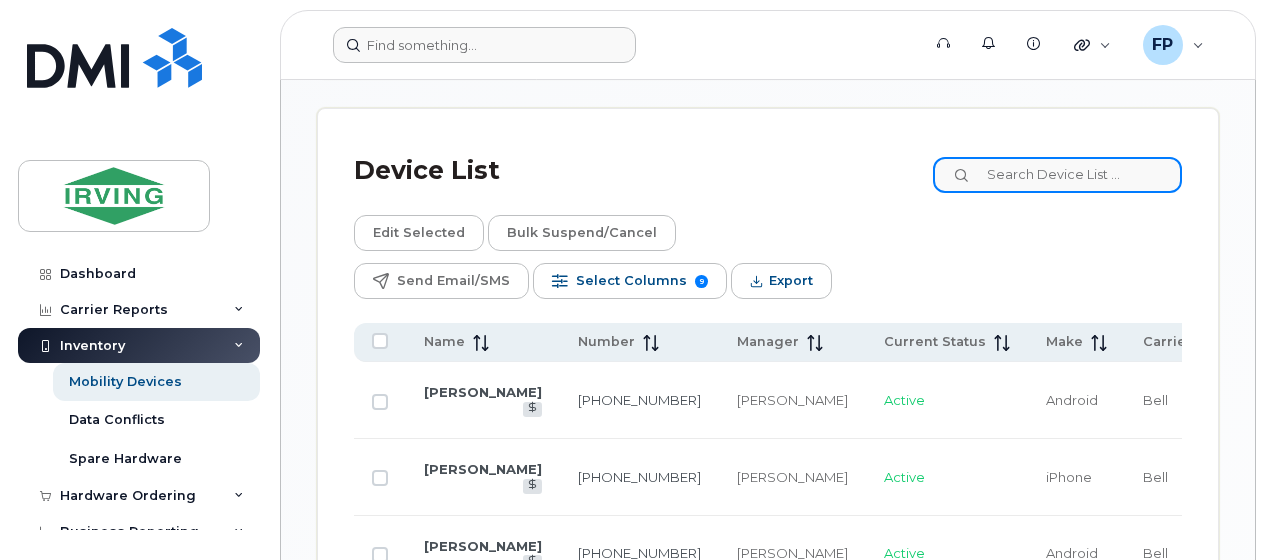 type 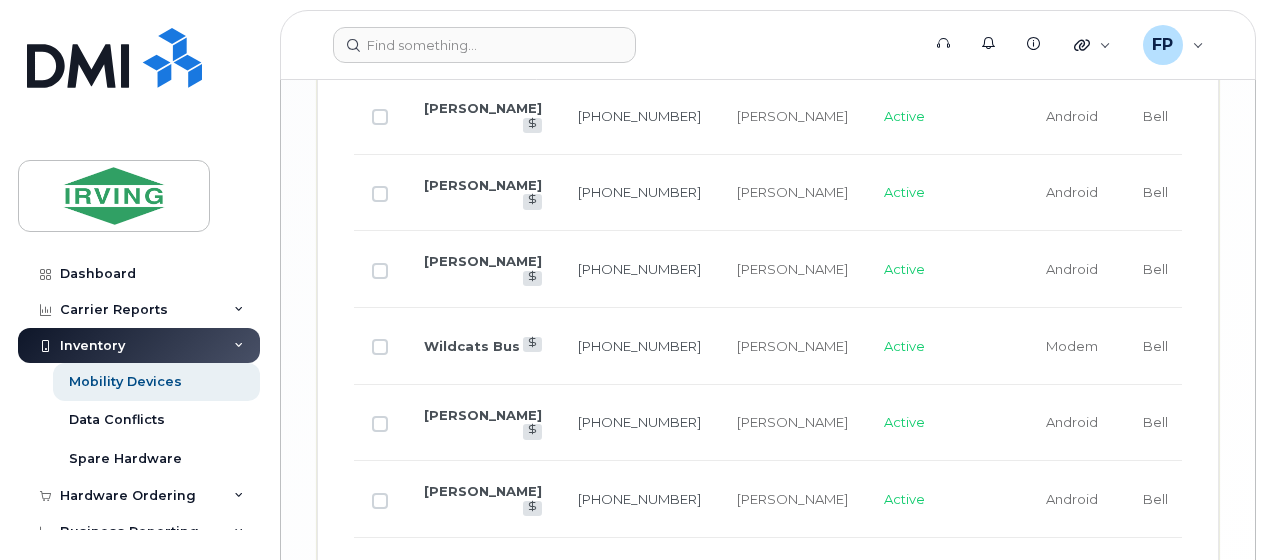 scroll, scrollTop: 2816, scrollLeft: 0, axis: vertical 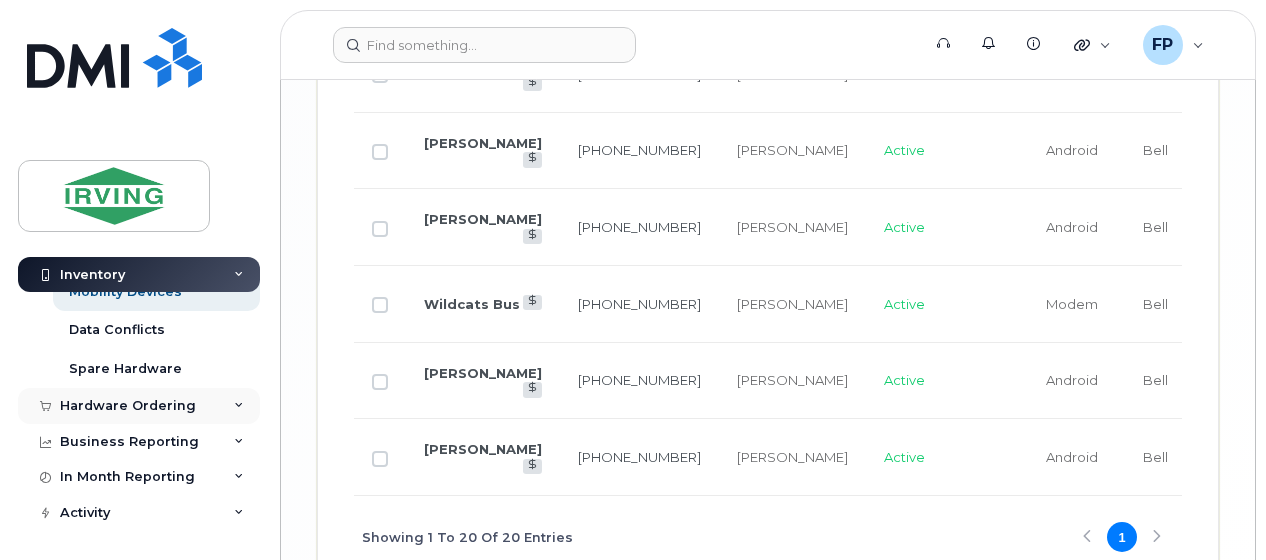 click on "Hardware Ordering" 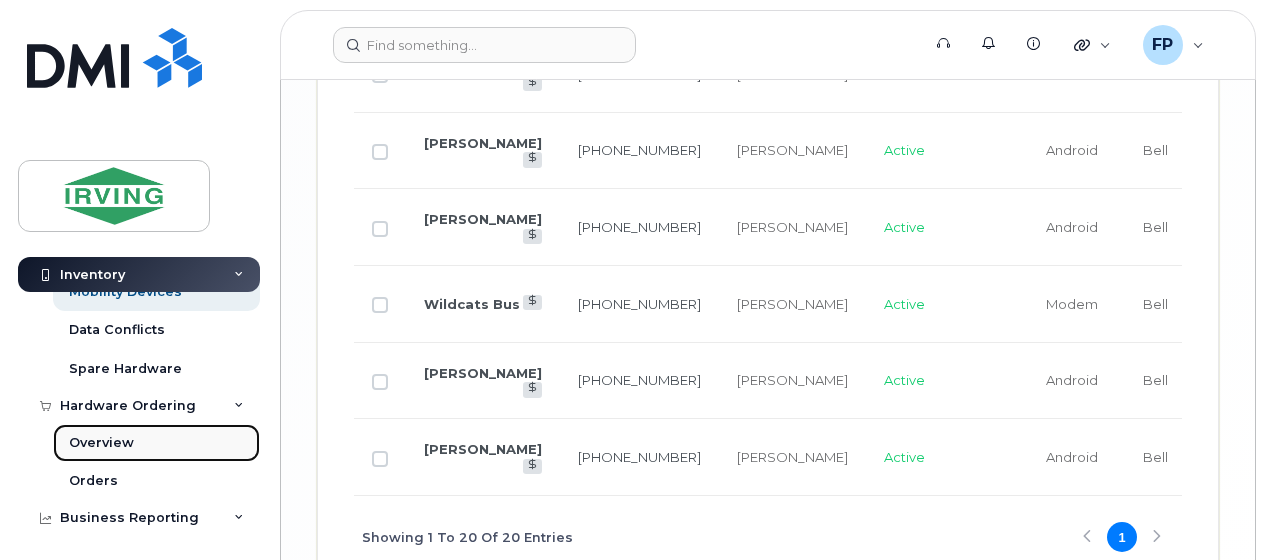 click on "Overview" 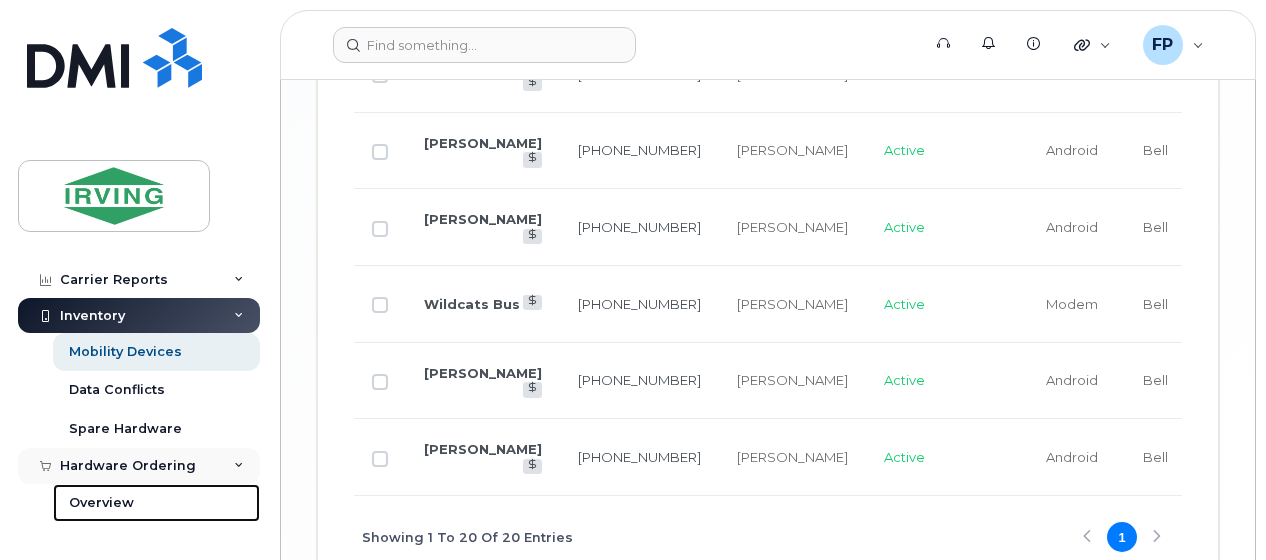 scroll, scrollTop: 0, scrollLeft: 0, axis: both 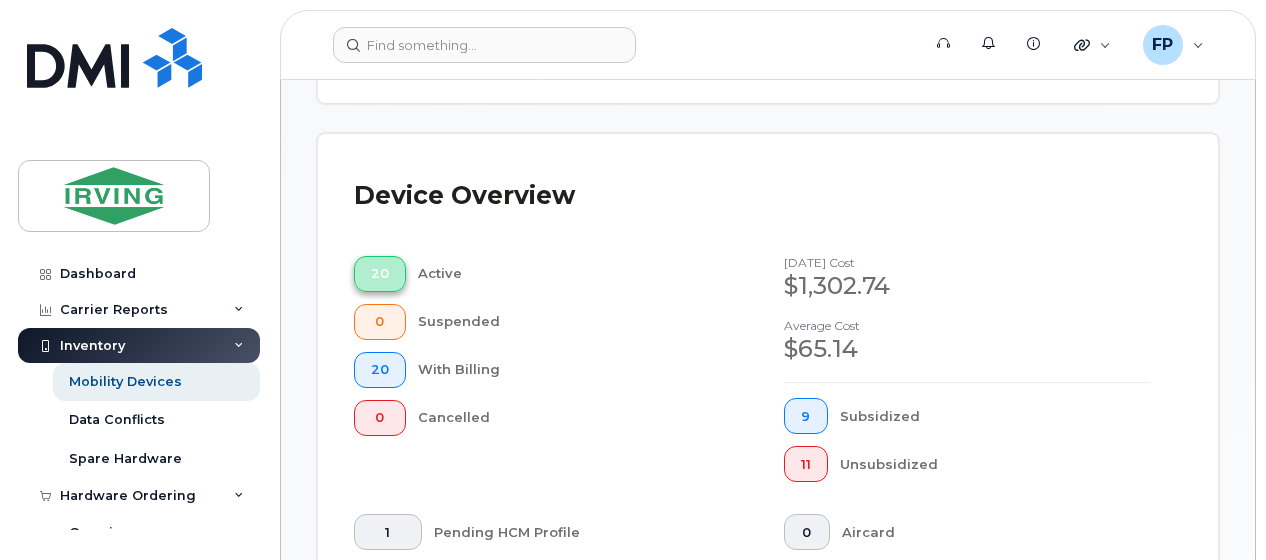 click on "20" 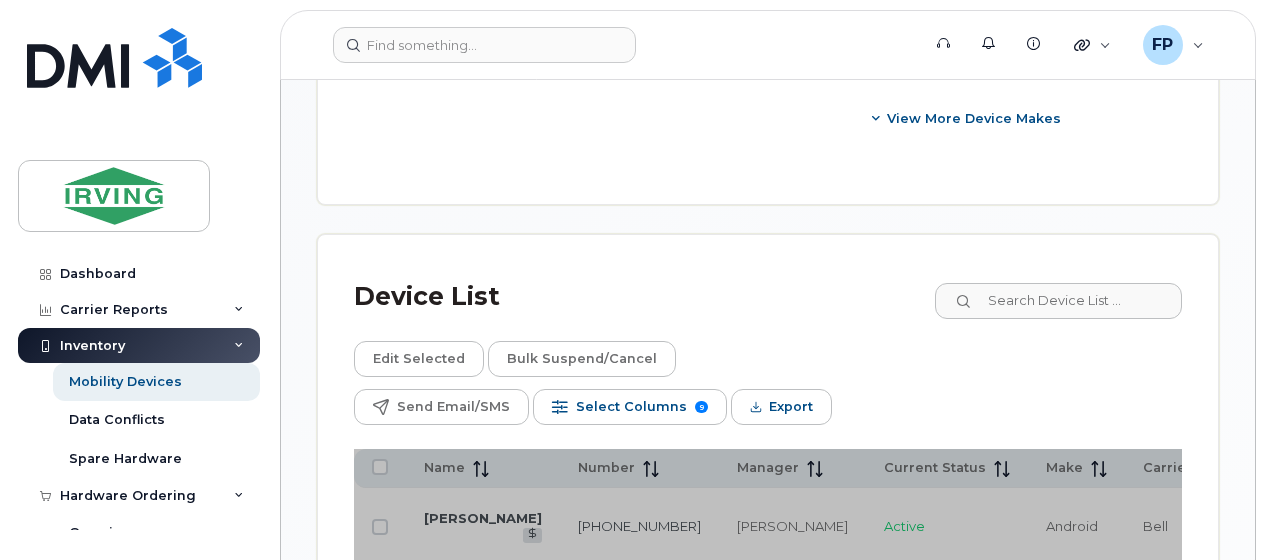 scroll, scrollTop: 1298, scrollLeft: 0, axis: vertical 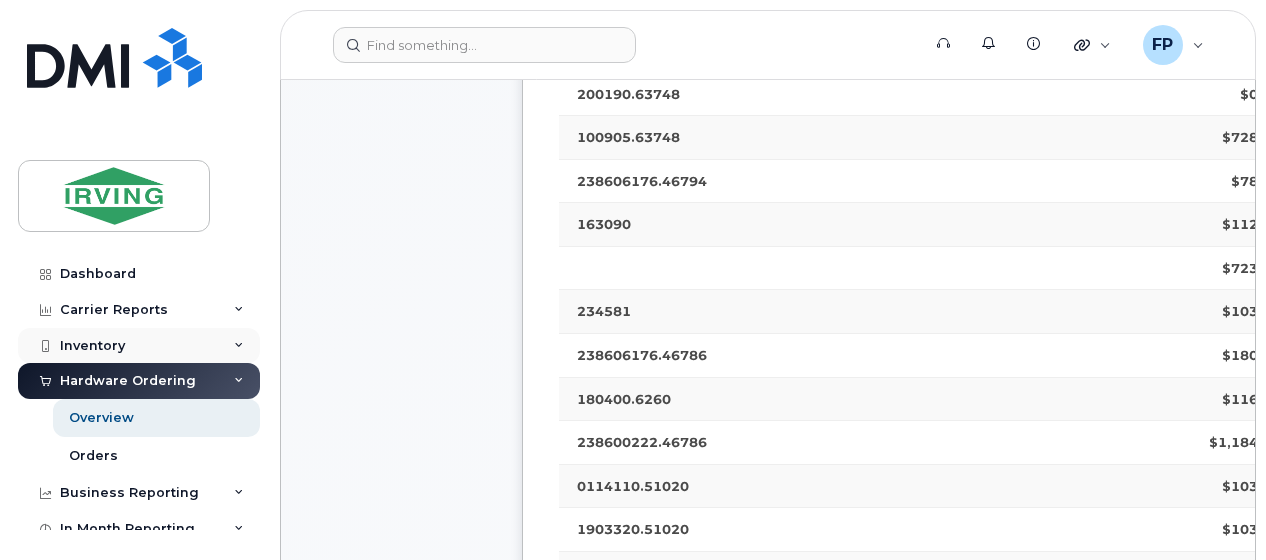 click on "Inventory" 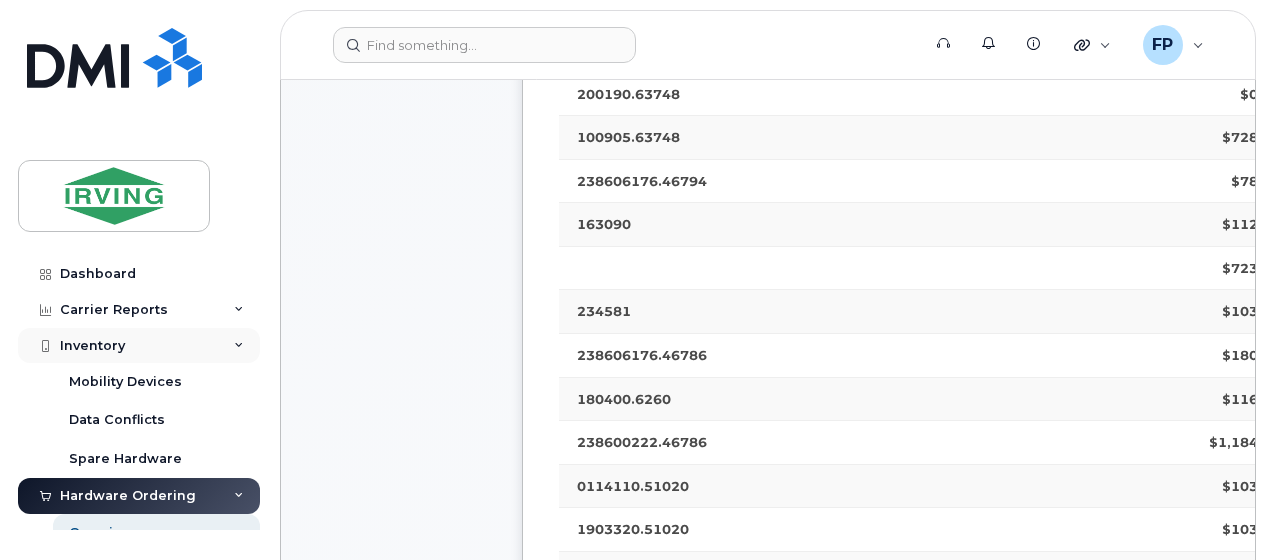 click on "Inventory" 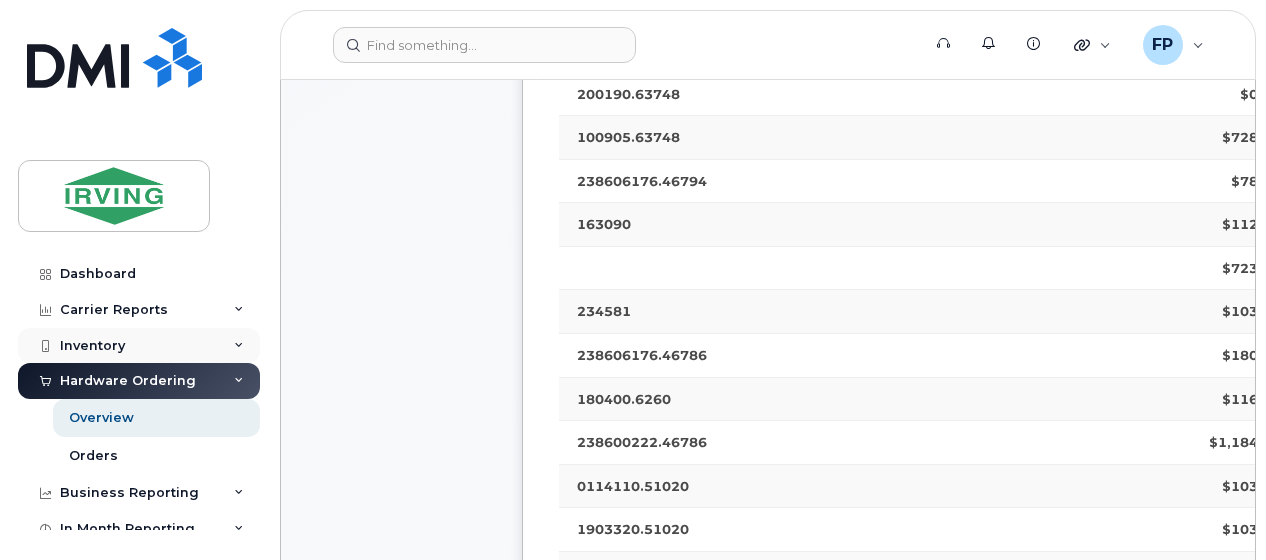 click on "Inventory" 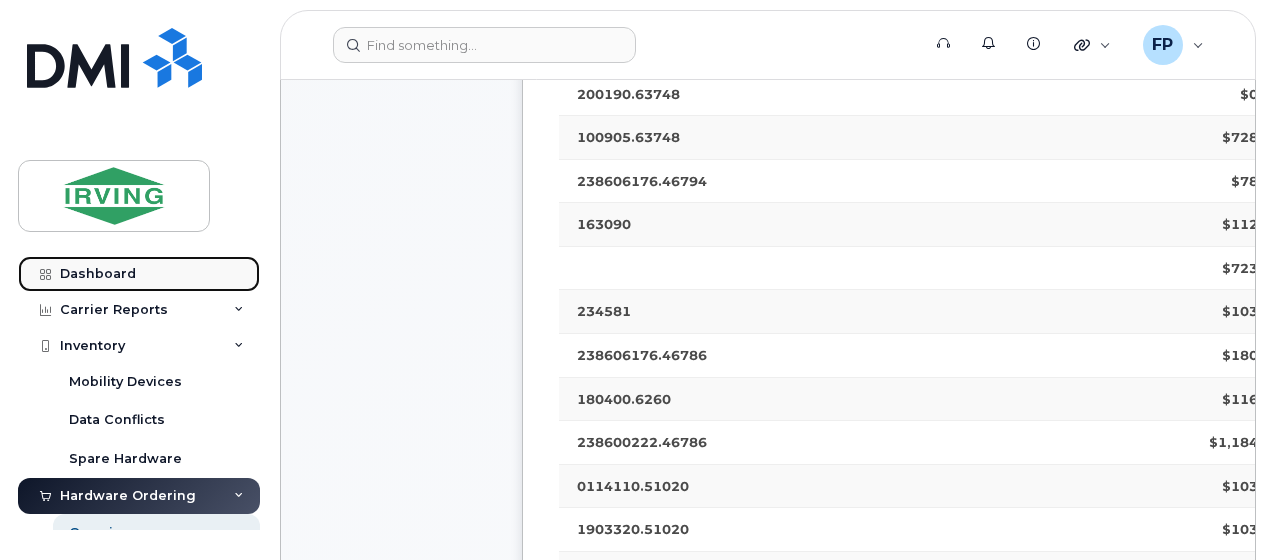 click on "Dashboard" 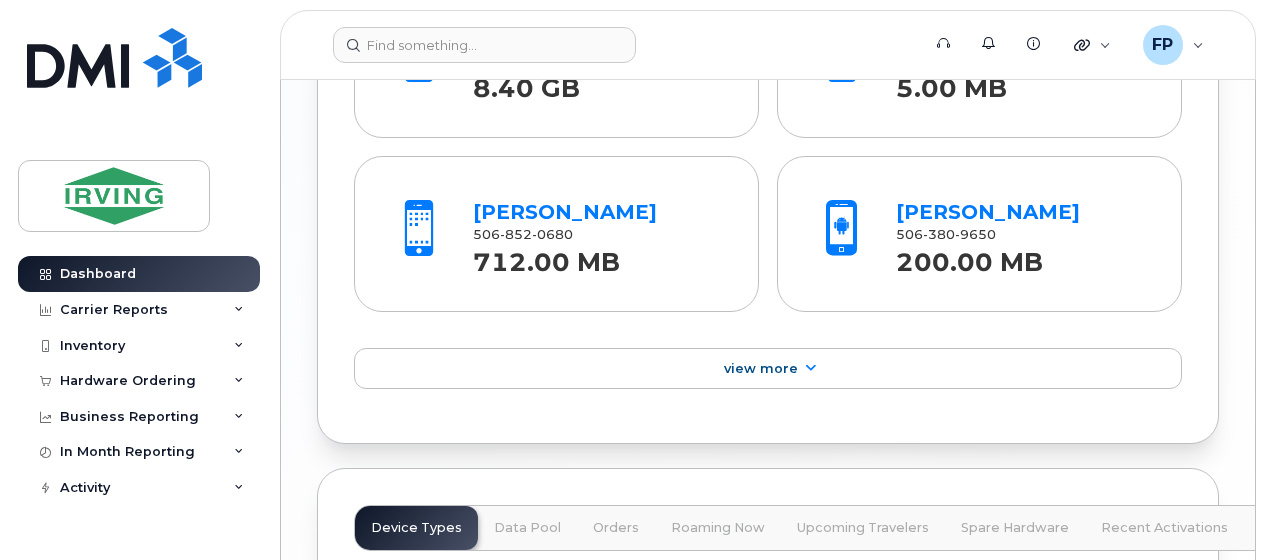 scroll, scrollTop: 2300, scrollLeft: 0, axis: vertical 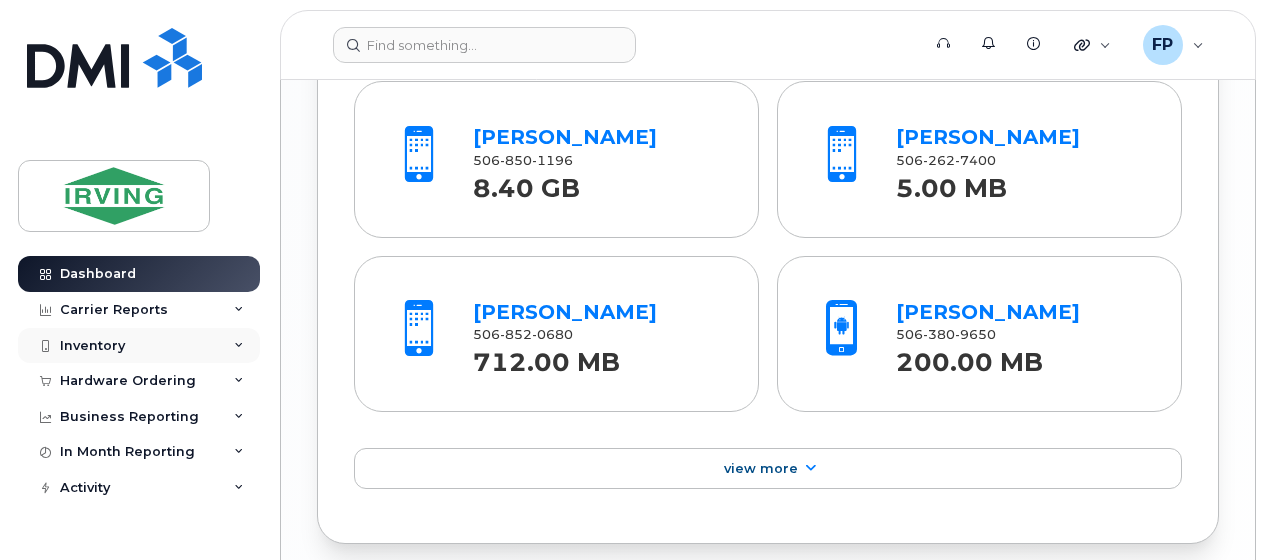 click on "Inventory" 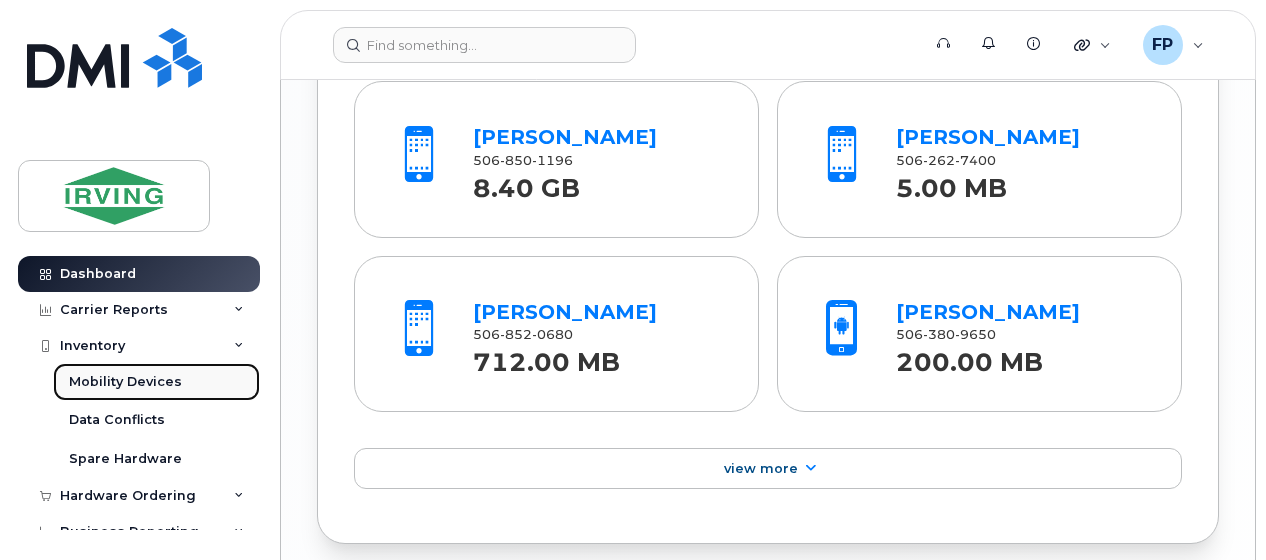 click on "Mobility Devices" 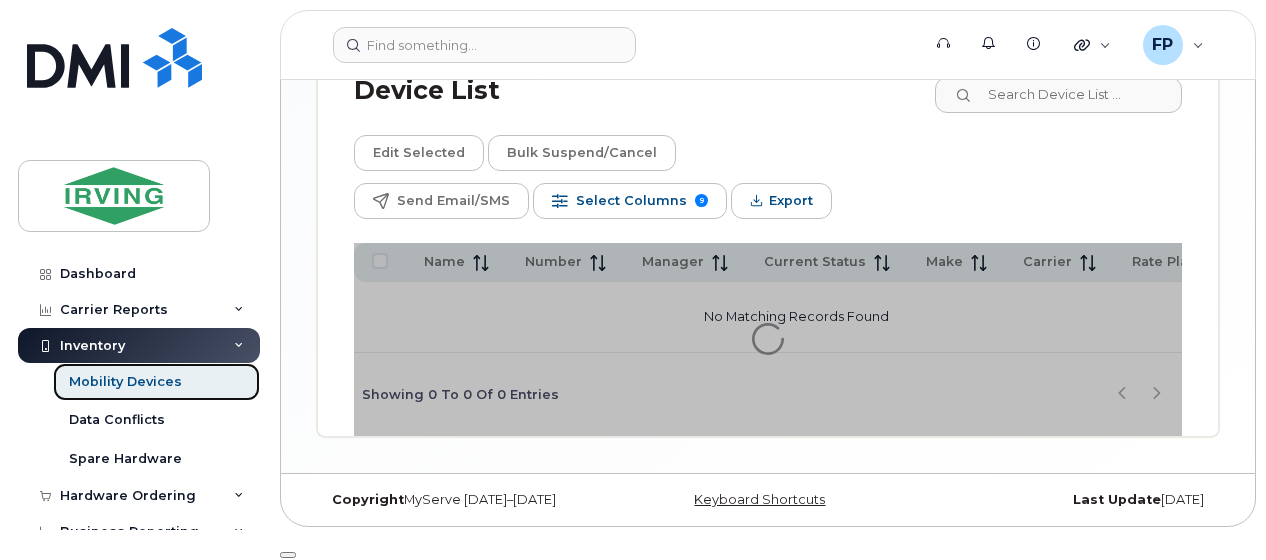 scroll, scrollTop: 0, scrollLeft: 0, axis: both 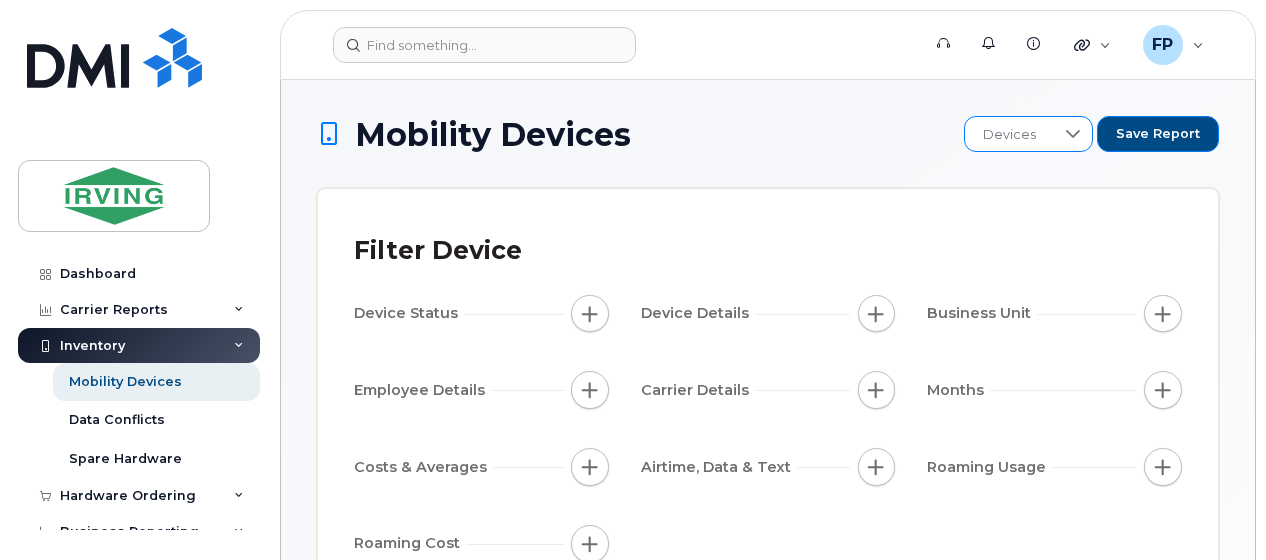 click 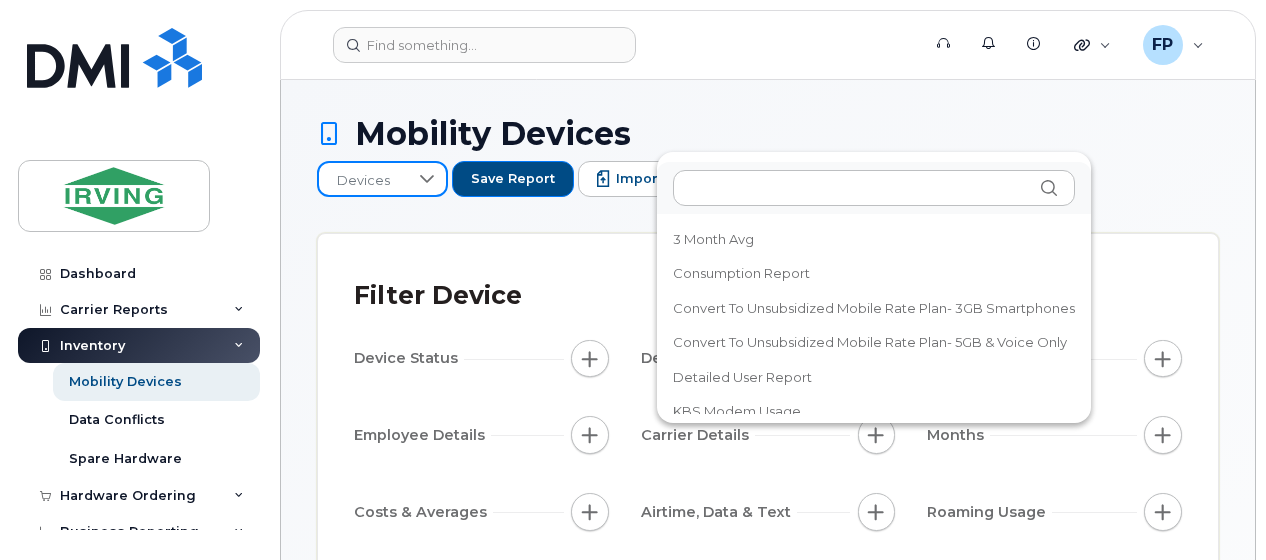 click on "Mobility Devices  Devices Save Report Import from CSV Export to CSV Add Device Filter Device Device Status   Device Details   Business Unit   Employee Details   Carrier Details   Months   Costs & Averages   Airtime, Data & Text   Roaming Usage   Roaming Cost   Device Overview   Active   Suspended   With Billing   Cancelled  cost $0.00 Average cost $0.00   Subsidized   Unsubsidized Device List Edit Selected Bulk Suspend/Cancel Send Email/SMS Select Columns 9  Filter   Refresh  Export Name Number Manager Current Status Make Carrier Rate Plan Home Cost Center No Matching Records Found Showing 0 To 0 Of 0 Entries" 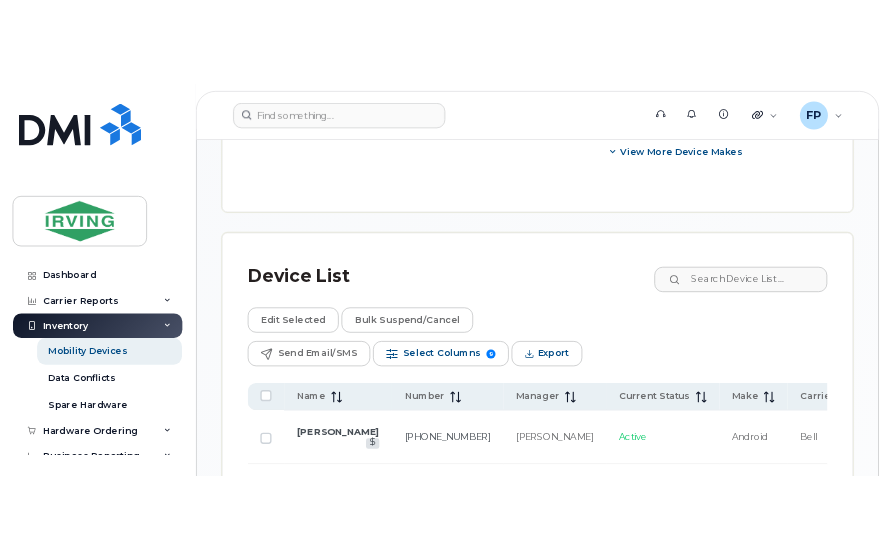 scroll, scrollTop: 1320, scrollLeft: 0, axis: vertical 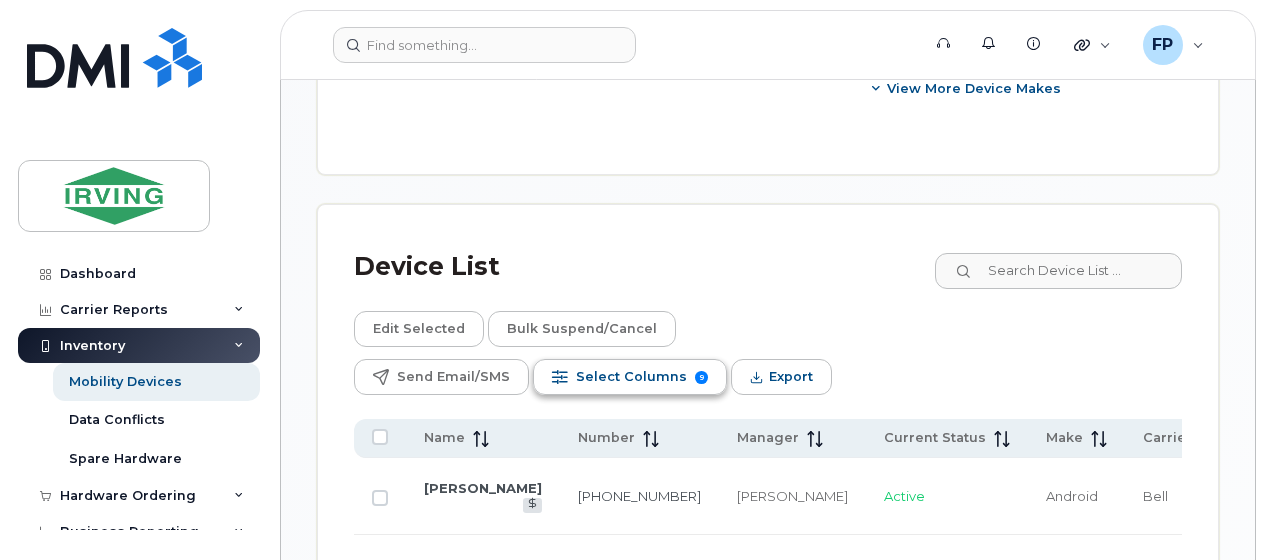 click on "Select Columns" 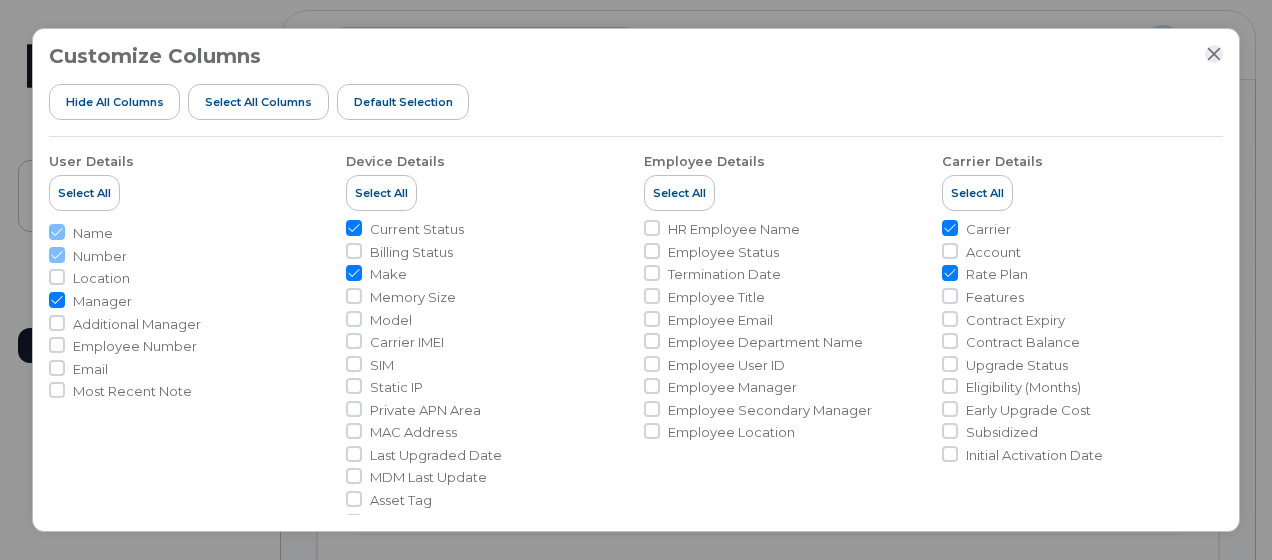 click 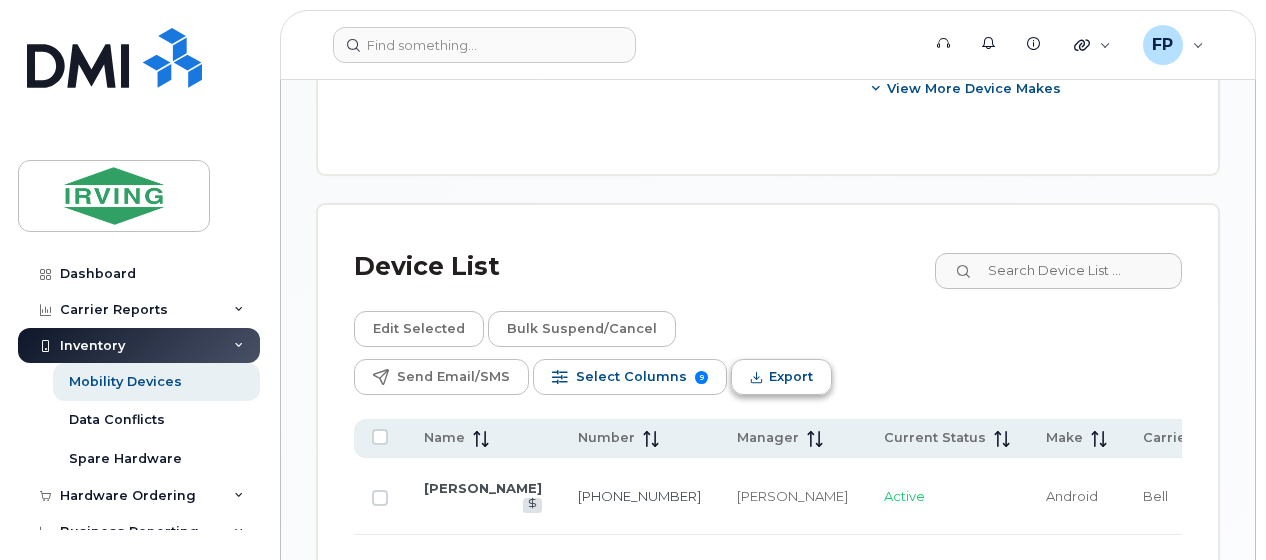 click on "Export" 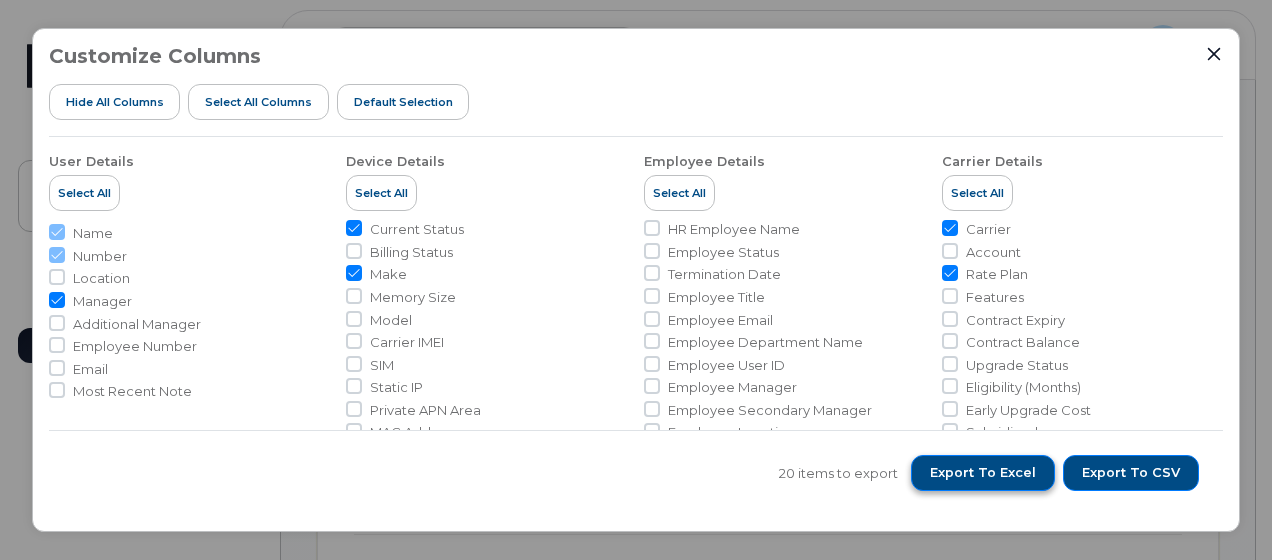 click on "Export to Excel" 